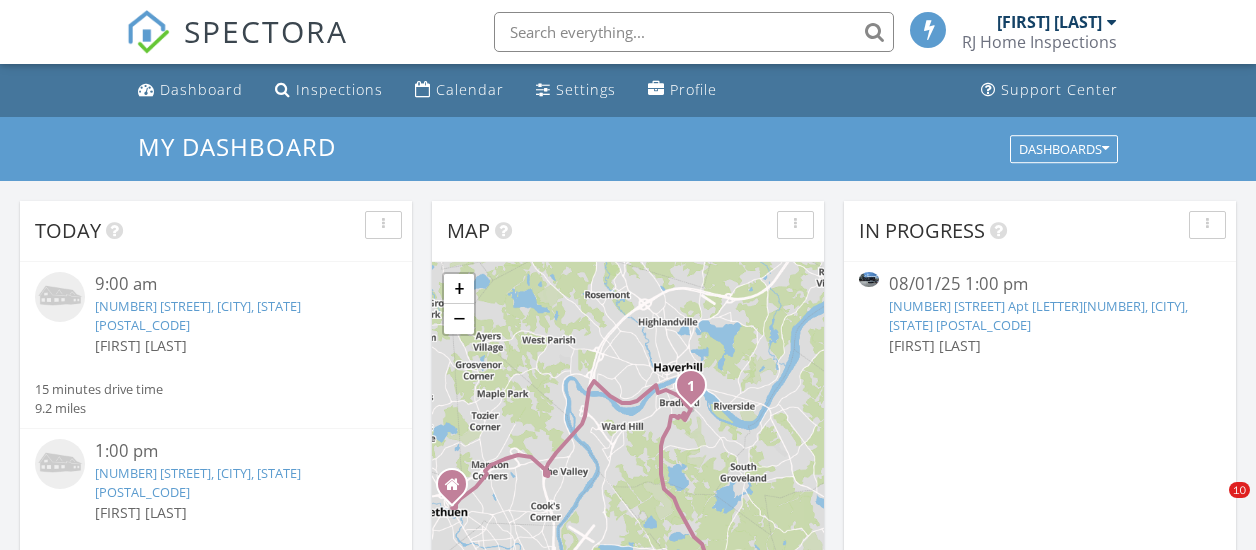 scroll, scrollTop: 0, scrollLeft: 0, axis: both 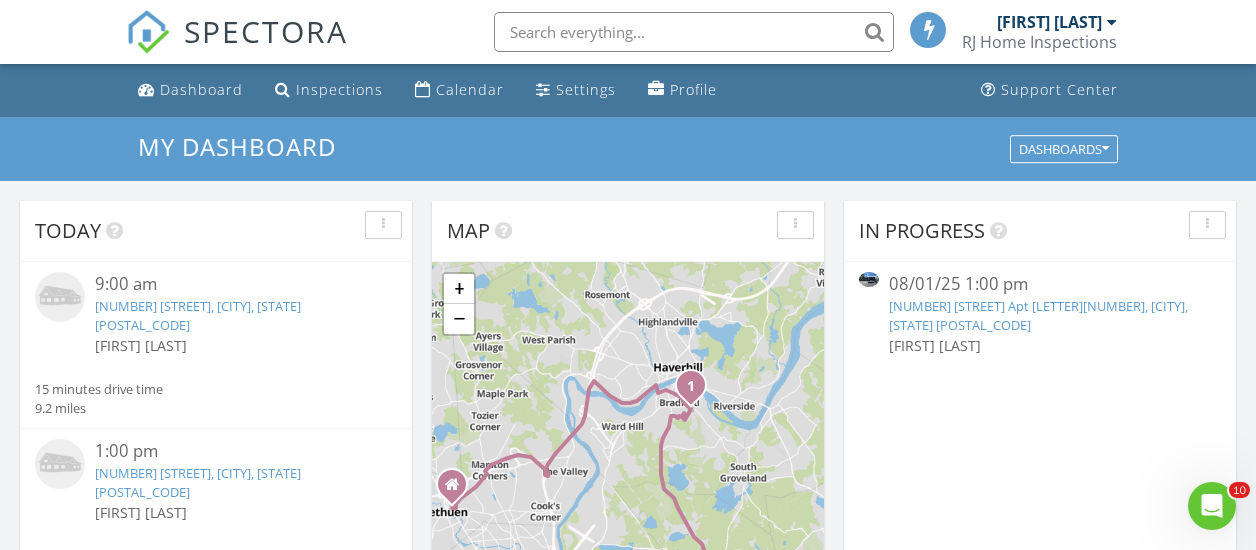 click on "111 Herrick Rd, Boxford, MA 01921" at bounding box center [198, 482] 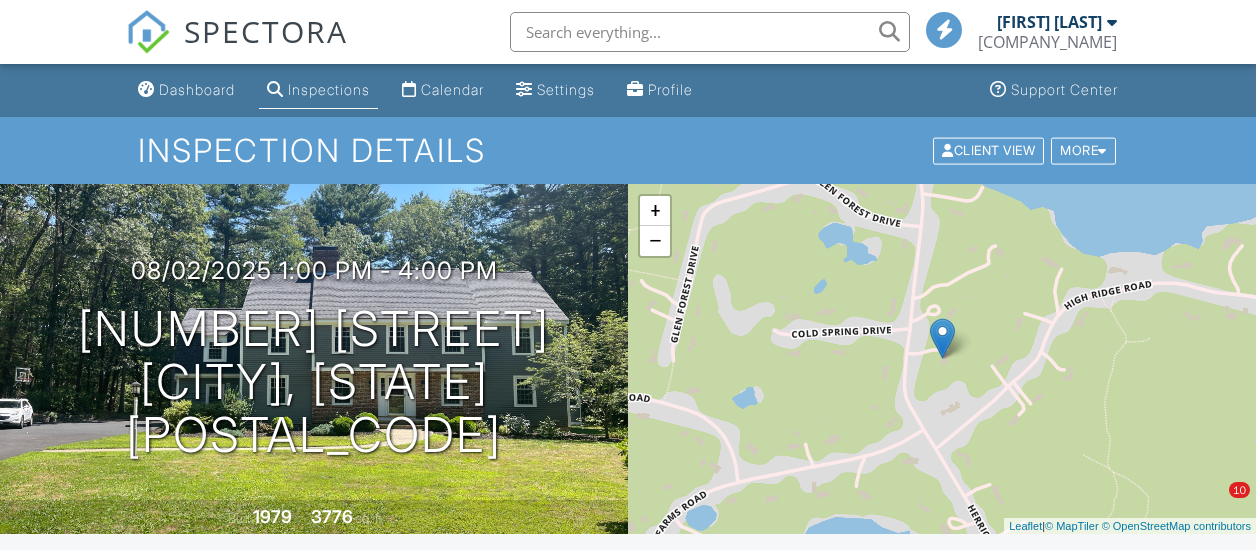scroll, scrollTop: 0, scrollLeft: 0, axis: both 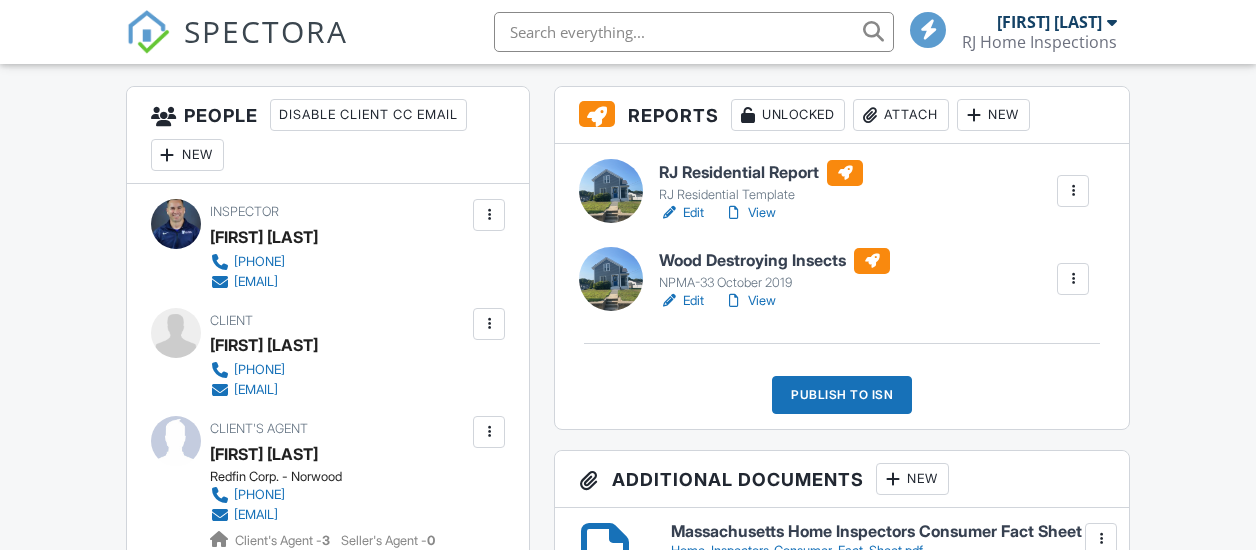 click on "View" at bounding box center [750, 301] 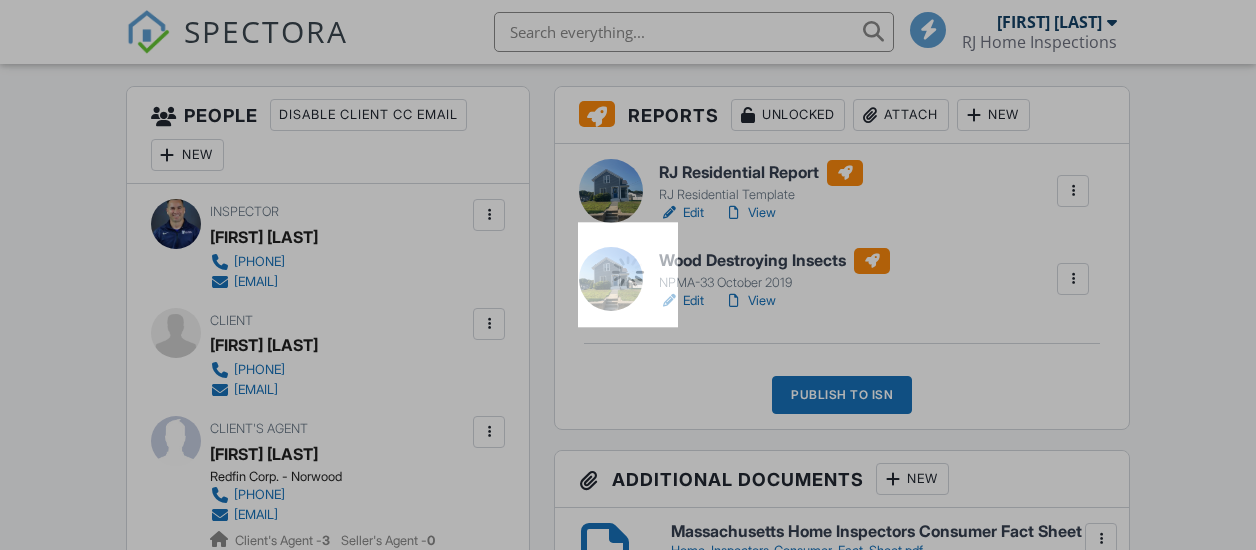scroll, scrollTop: 0, scrollLeft: 0, axis: both 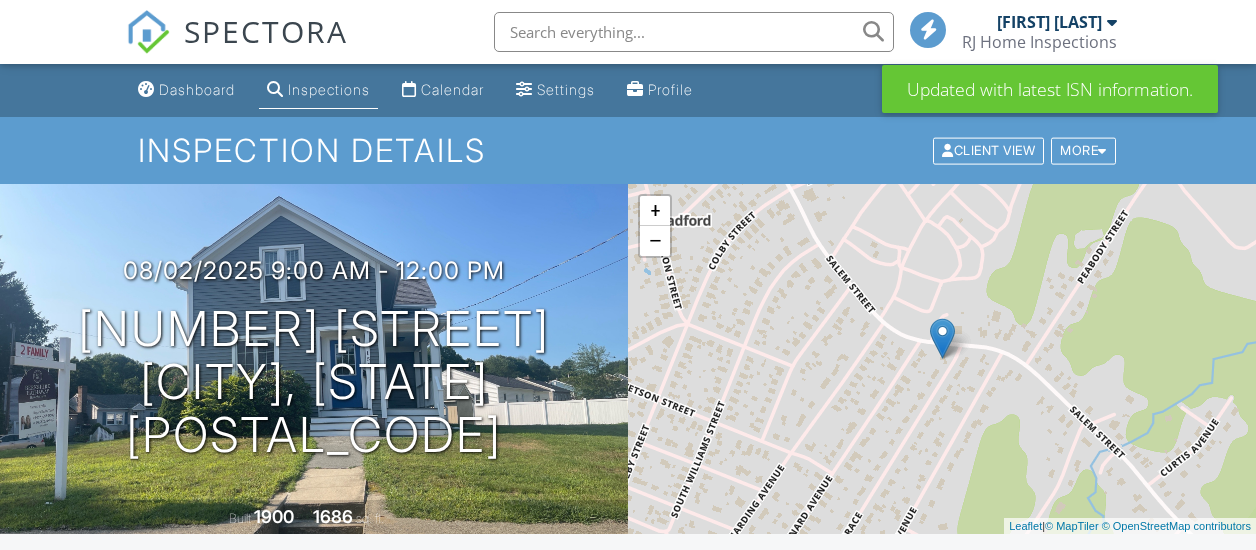 click on "Publish to ISN" at bounding box center (842, 895) 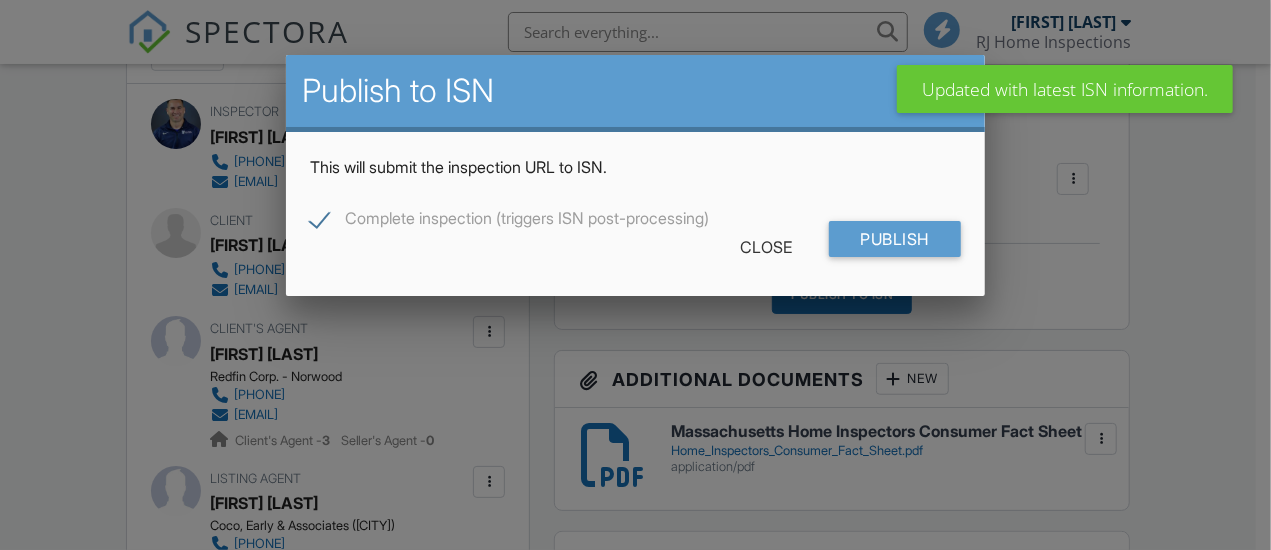 scroll, scrollTop: 600, scrollLeft: 0, axis: vertical 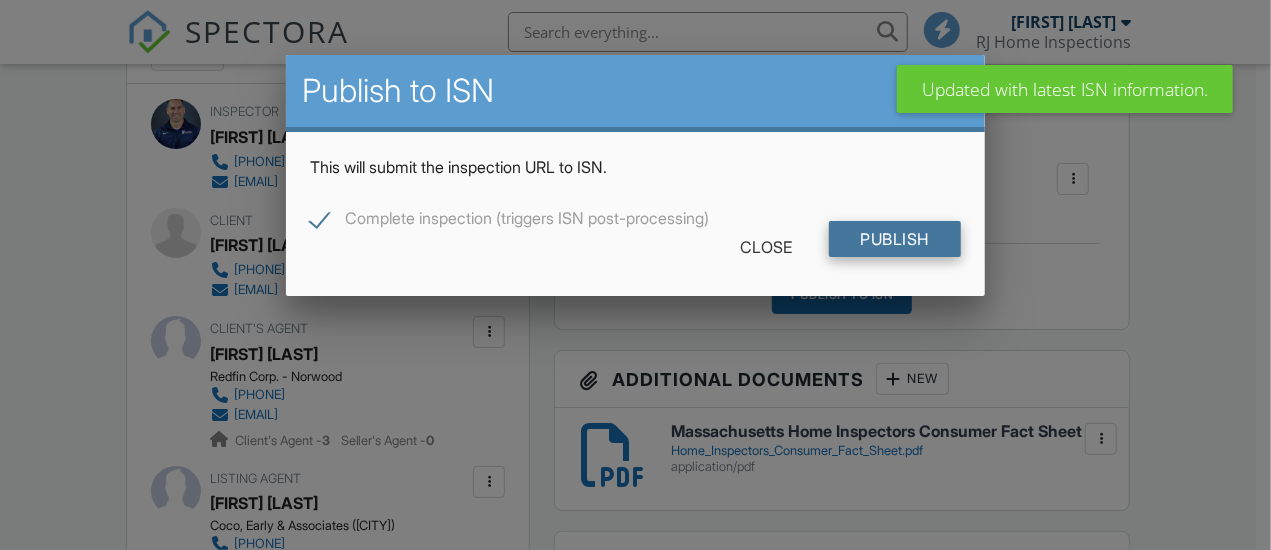 click on "Publish" at bounding box center [895, 239] 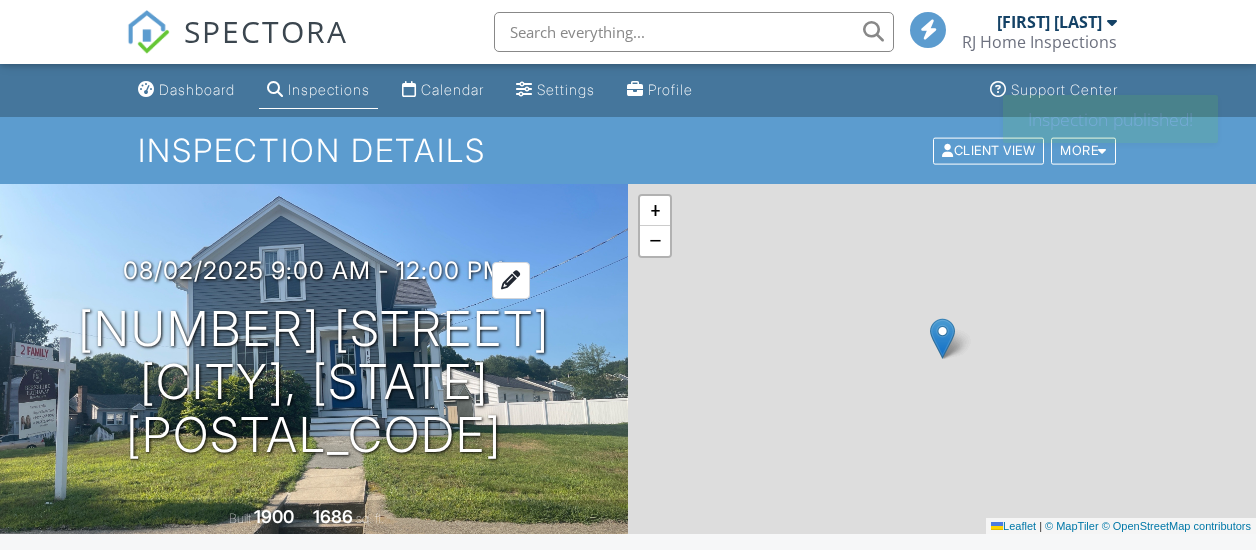 scroll, scrollTop: 0, scrollLeft: 0, axis: both 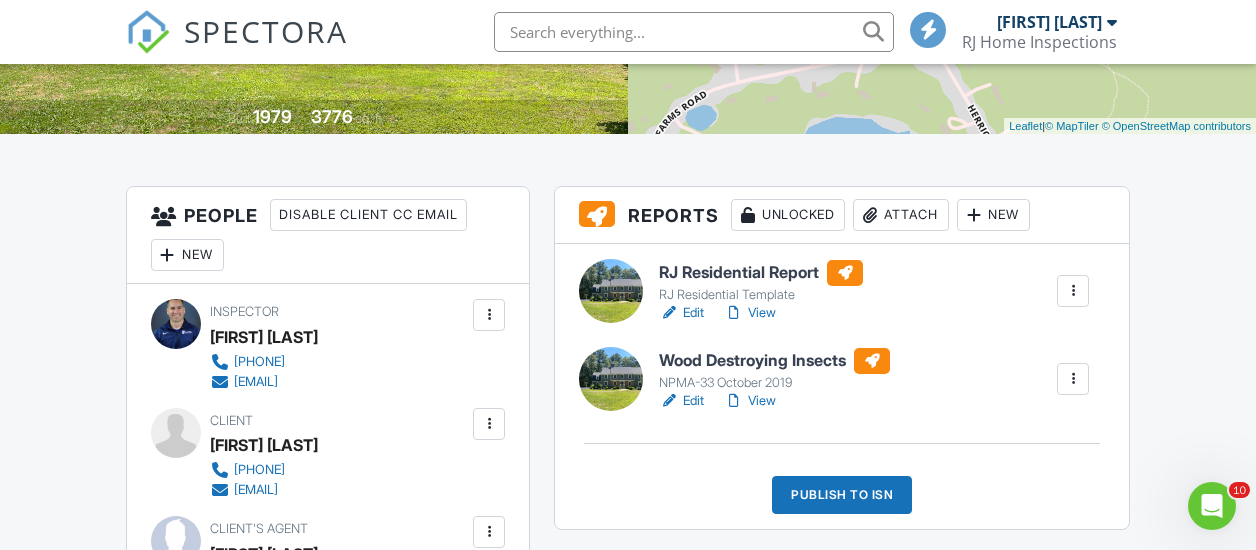 click on "View" at bounding box center (750, 401) 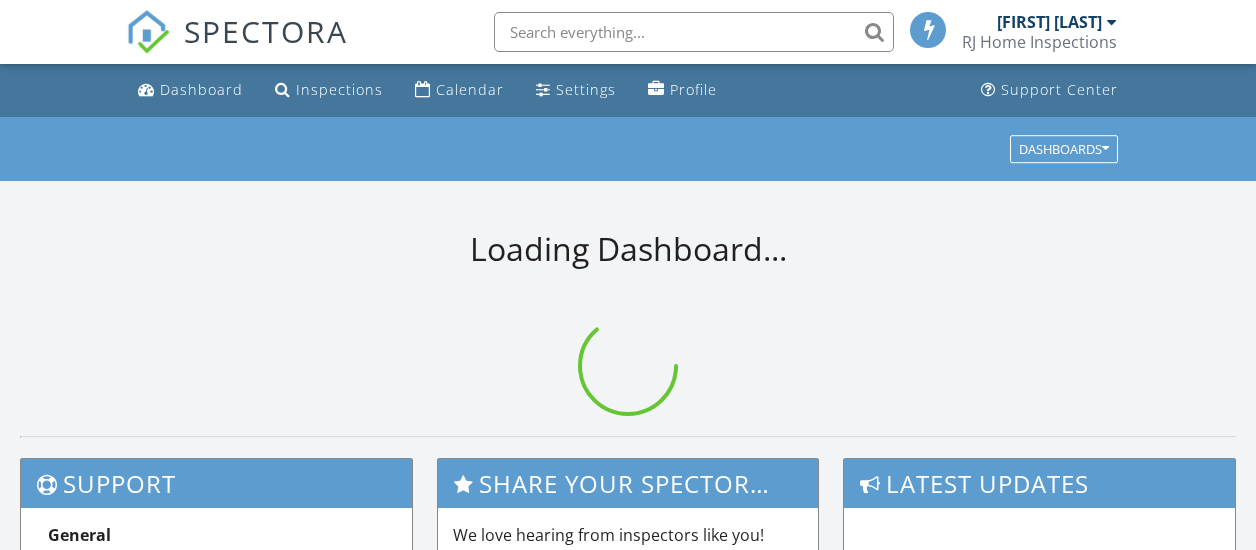 scroll, scrollTop: 0, scrollLeft: 0, axis: both 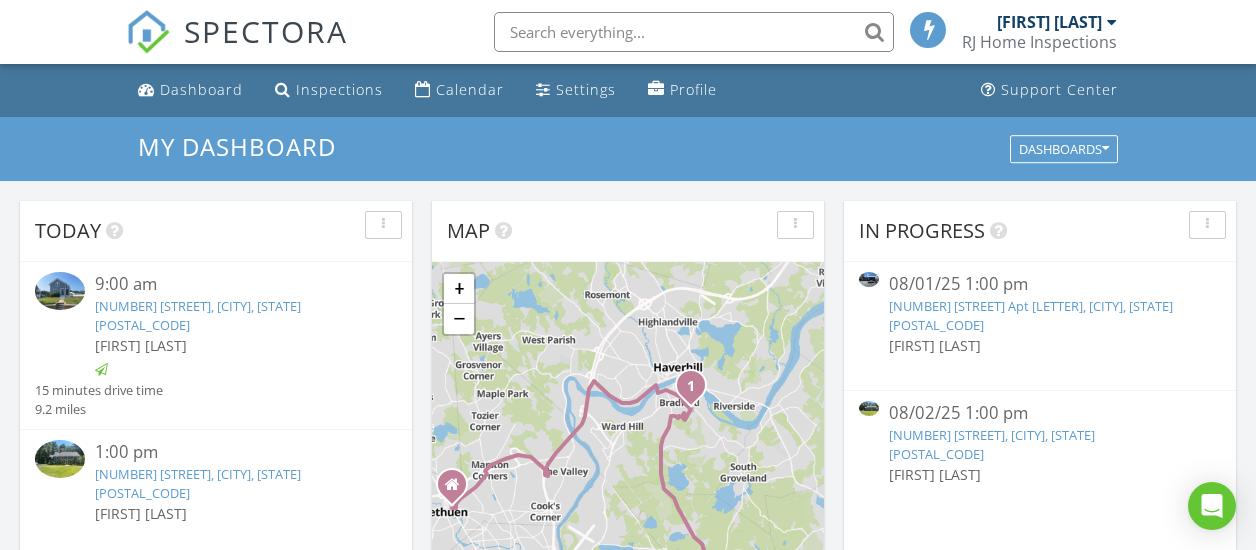 click on "[NUMBER] [STREET], [CITY], [STATE] [POSTAL_CODE]" at bounding box center (198, 315) 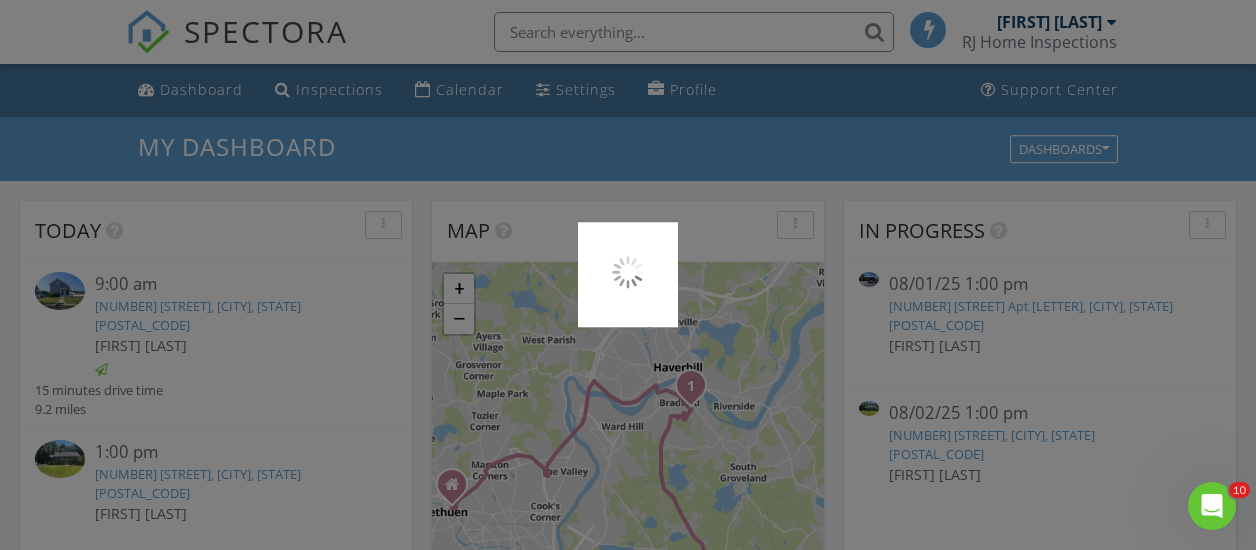 scroll, scrollTop: 0, scrollLeft: 0, axis: both 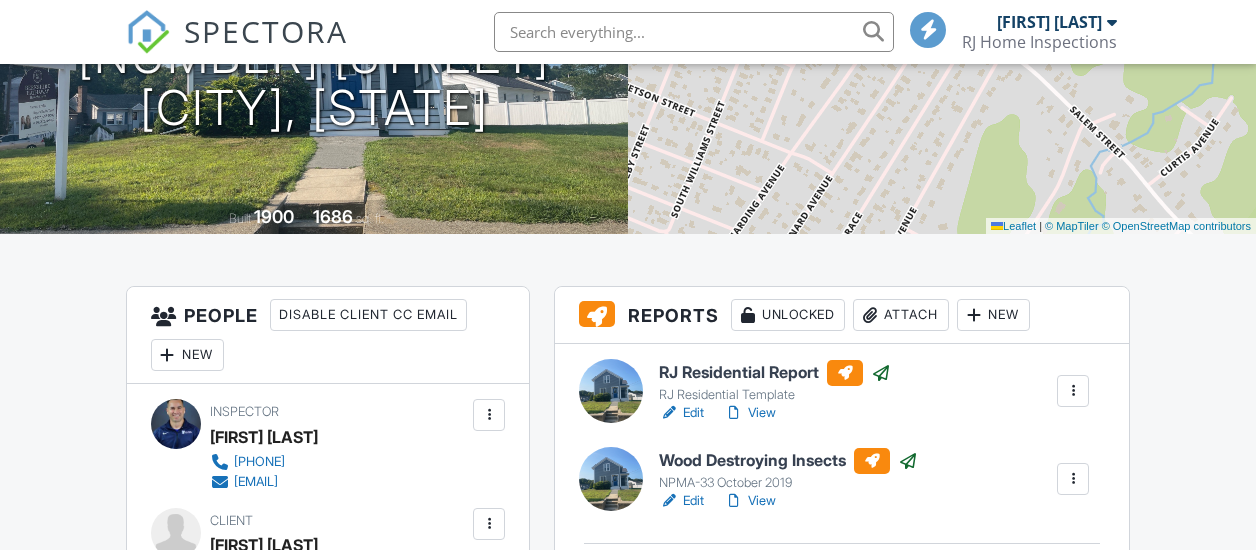 click on "Edit" at bounding box center (681, 413) 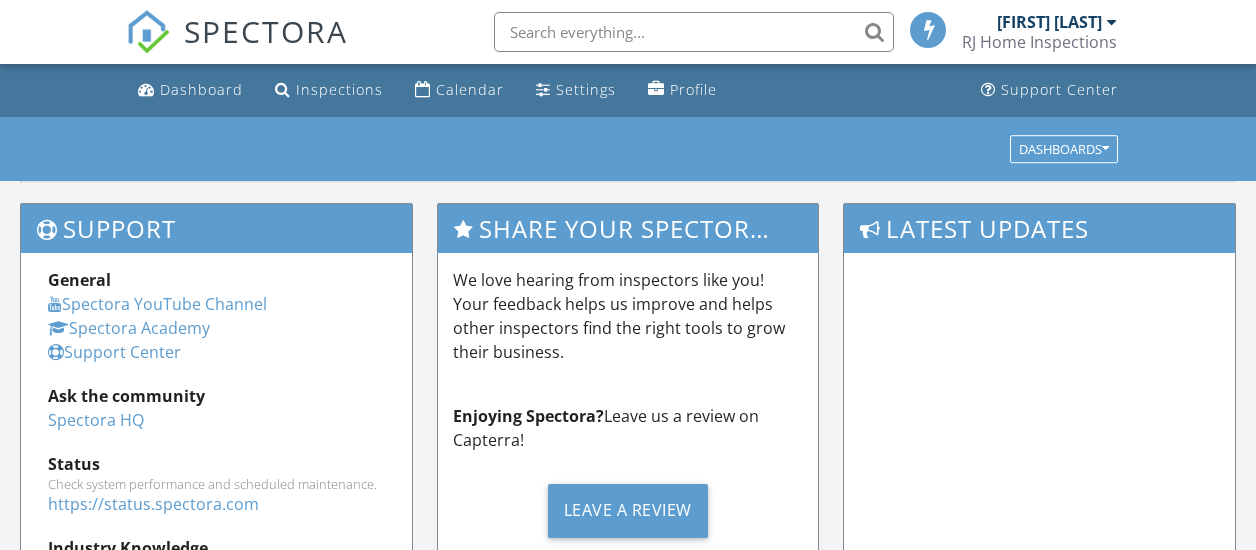 scroll, scrollTop: 0, scrollLeft: 0, axis: both 